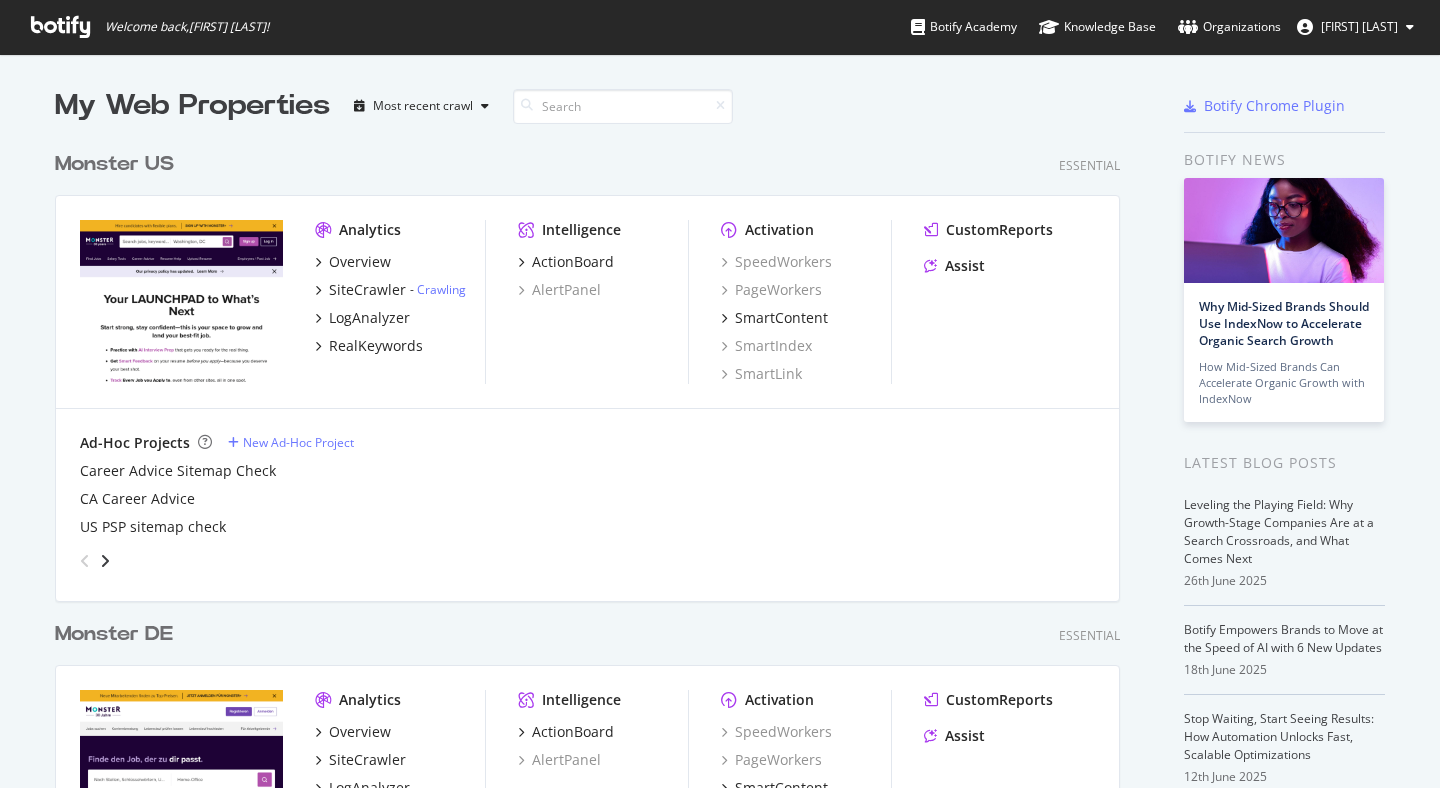 scroll, scrollTop: 0, scrollLeft: 0, axis: both 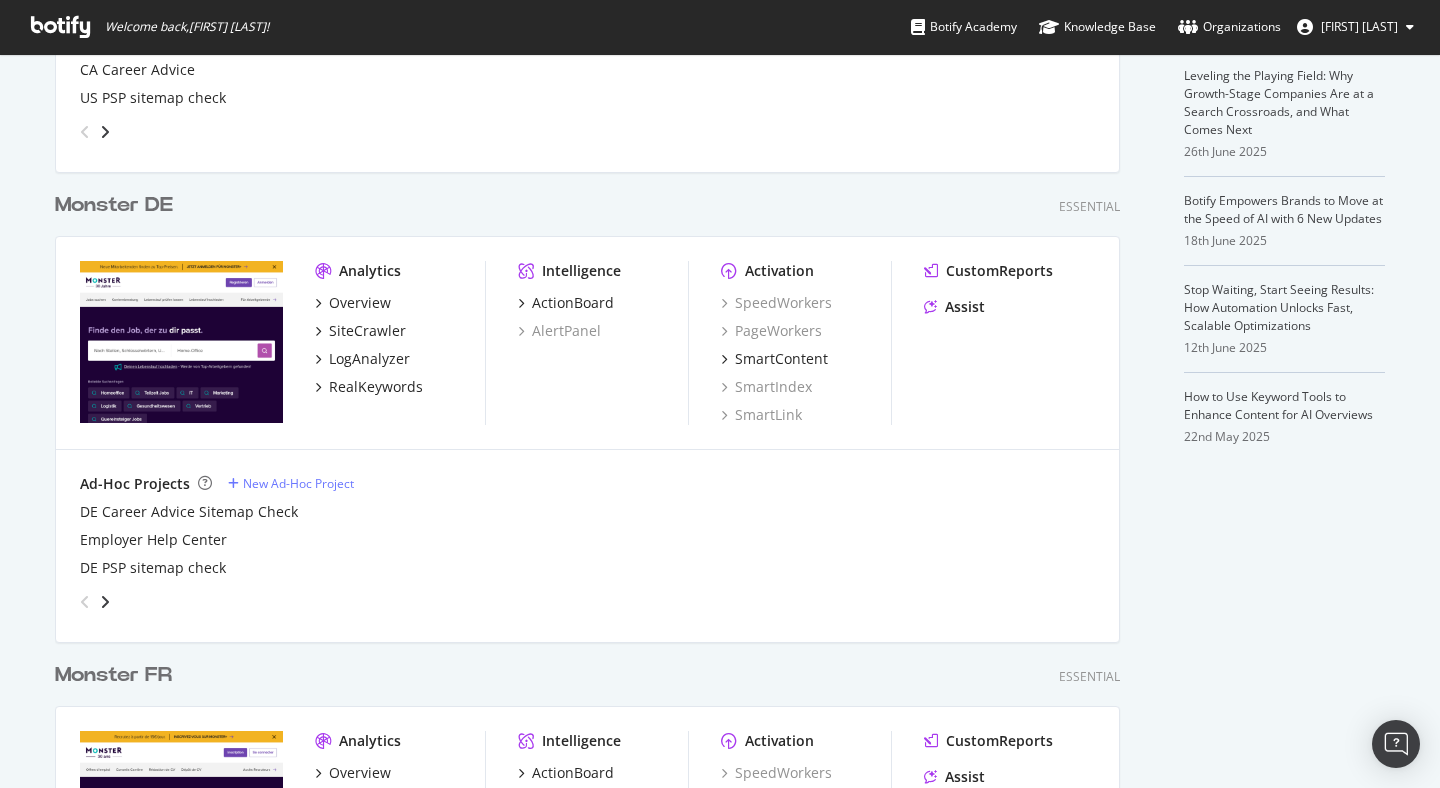 click on "Monster DE" at bounding box center (114, 205) 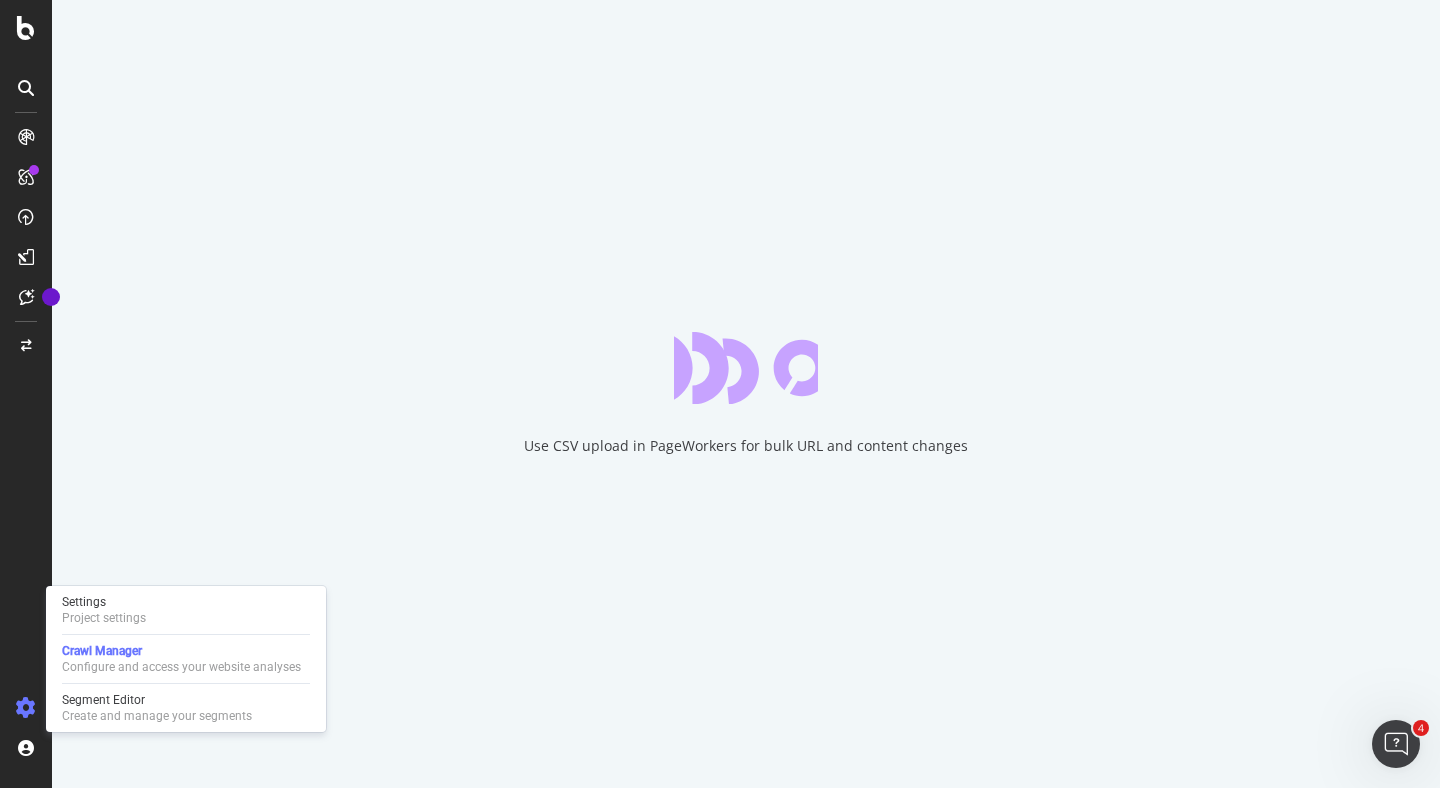 scroll, scrollTop: 0, scrollLeft: 0, axis: both 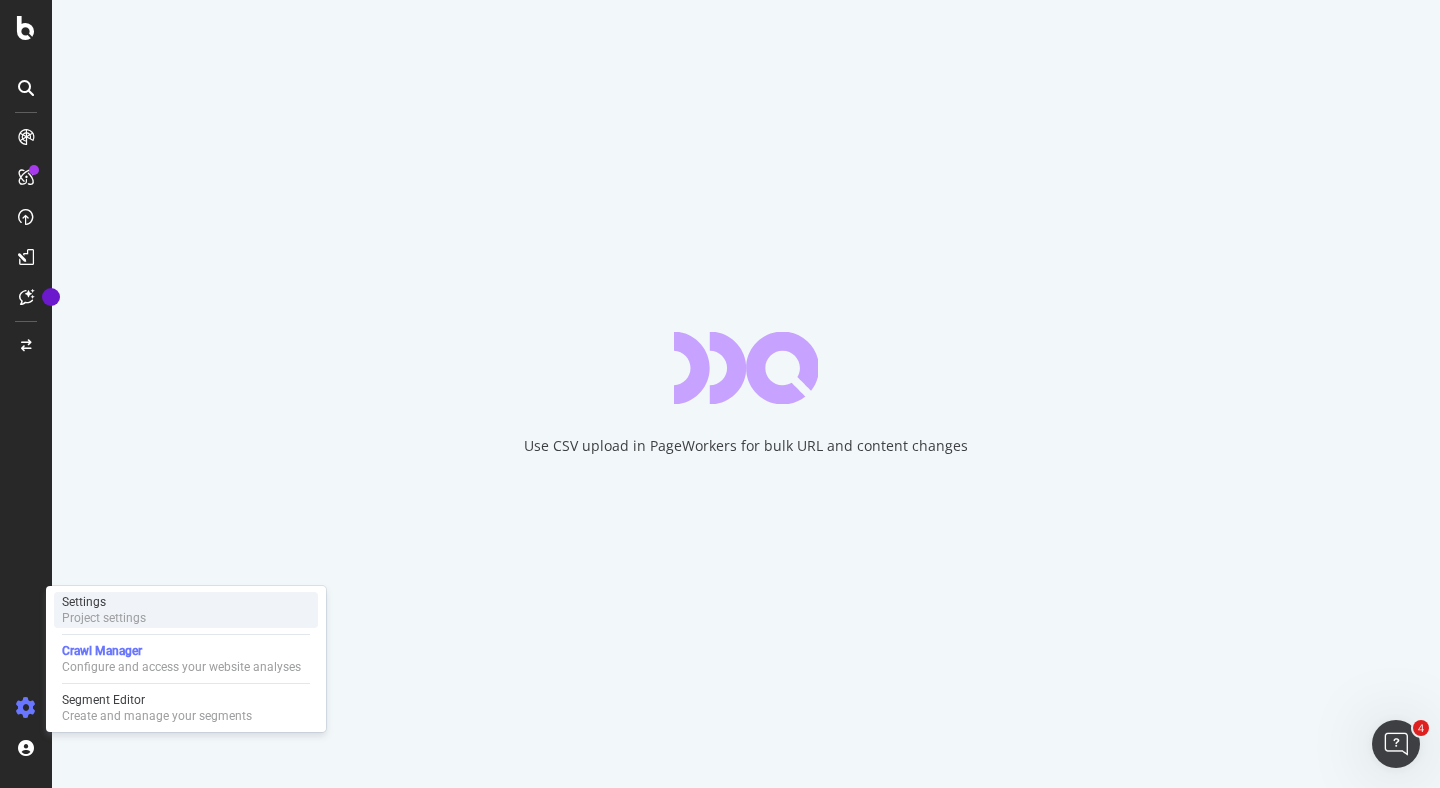 click on "Settings" at bounding box center [104, 602] 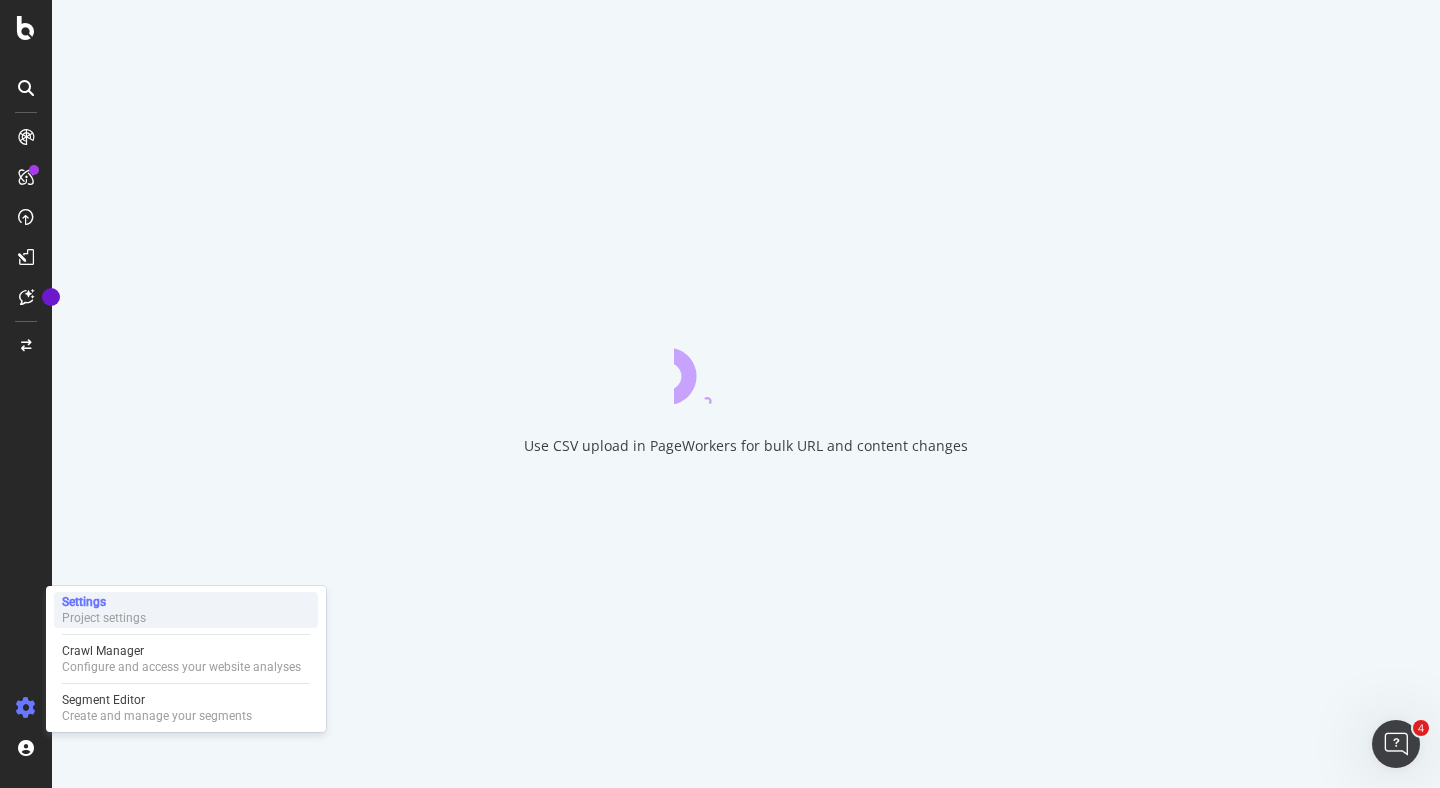 scroll, scrollTop: 0, scrollLeft: 0, axis: both 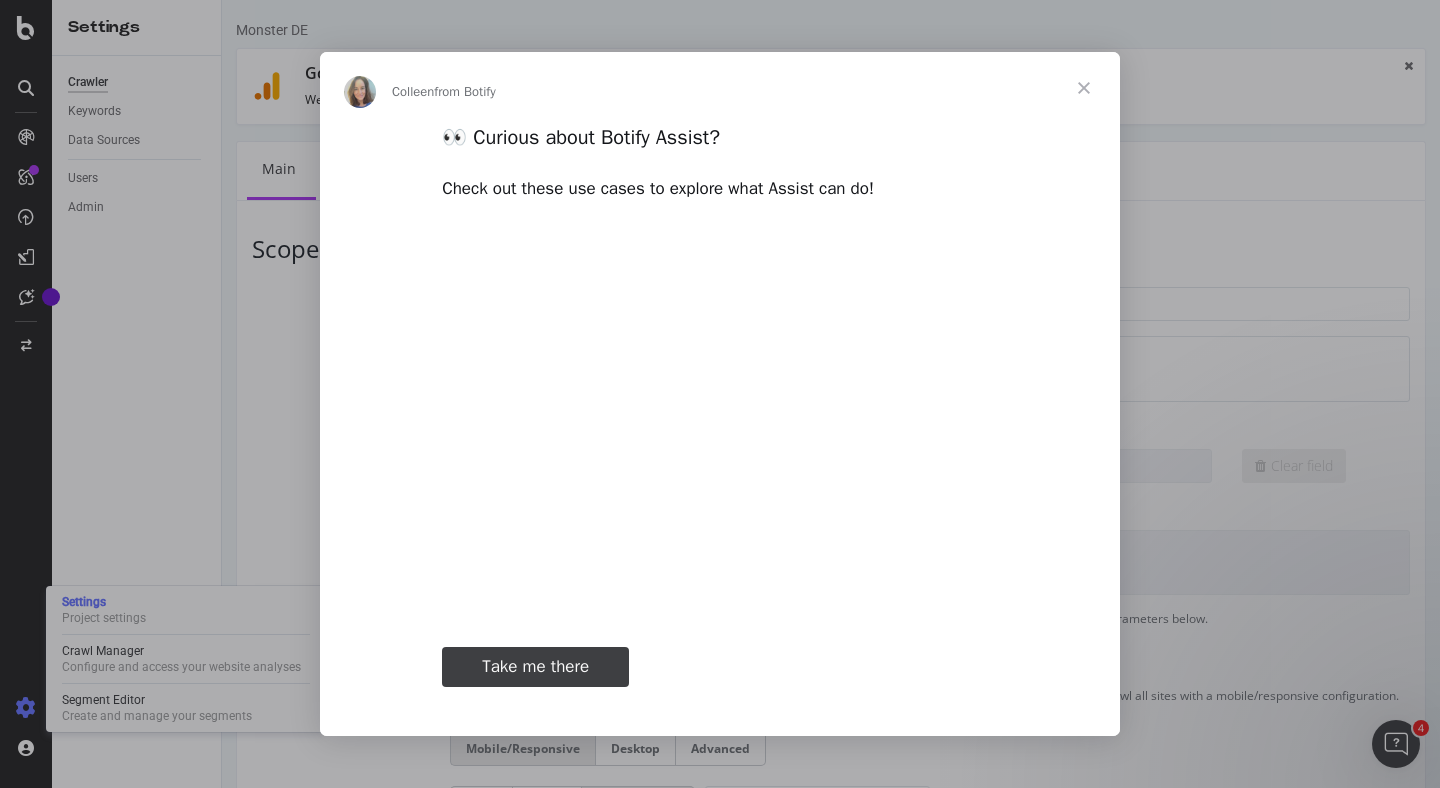 click at bounding box center [1084, 88] 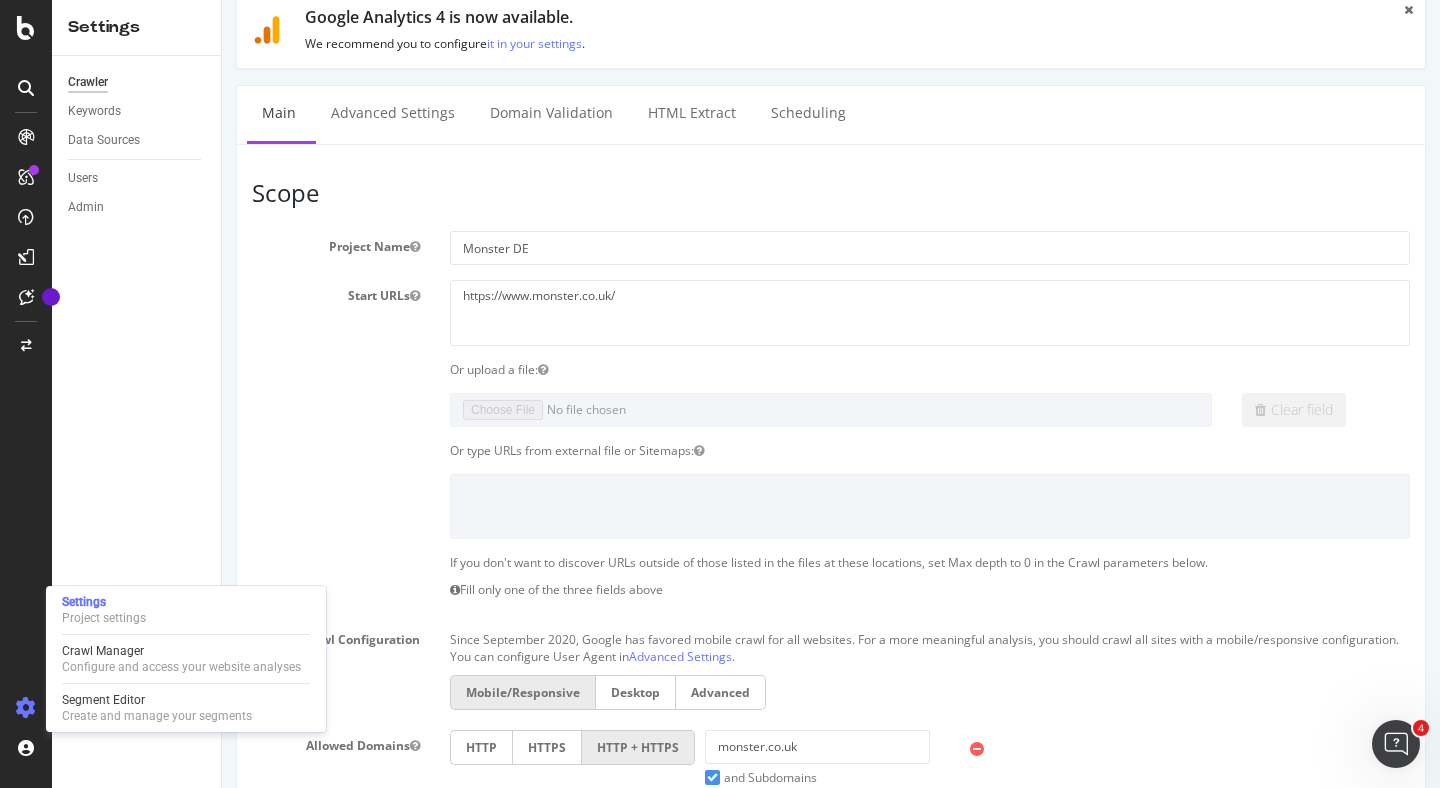 scroll, scrollTop: 0, scrollLeft: 0, axis: both 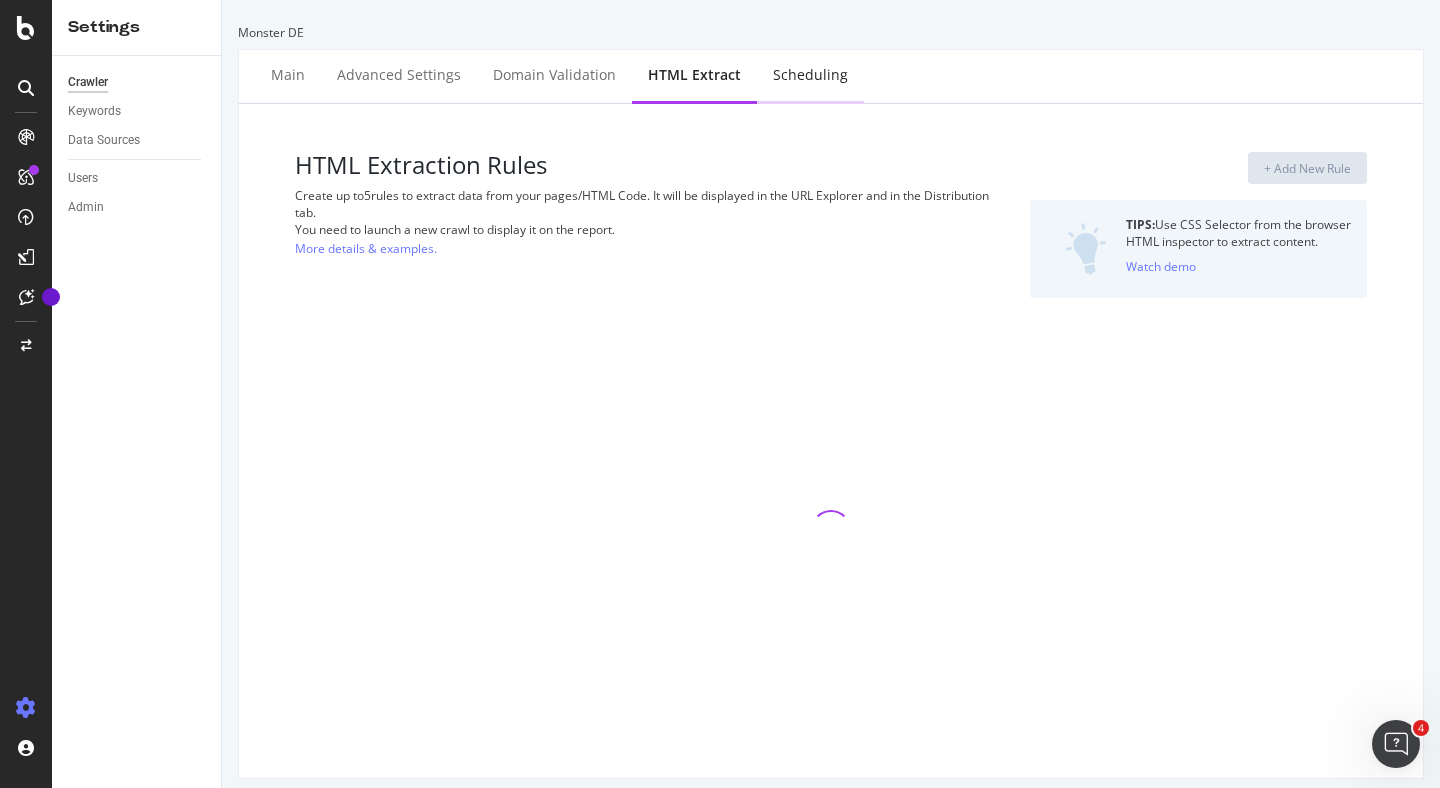 select on "count" 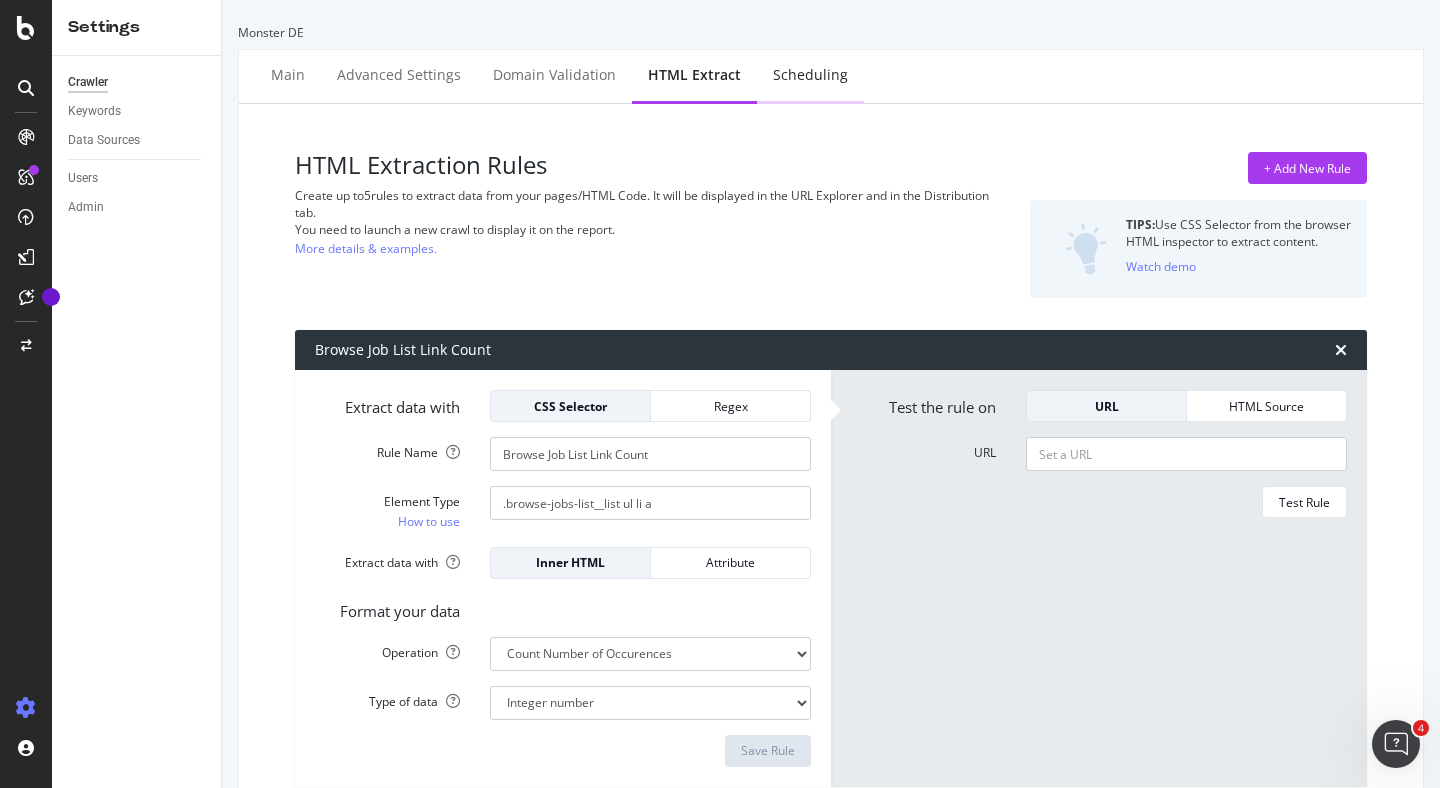 click on "Scheduling" at bounding box center [810, 76] 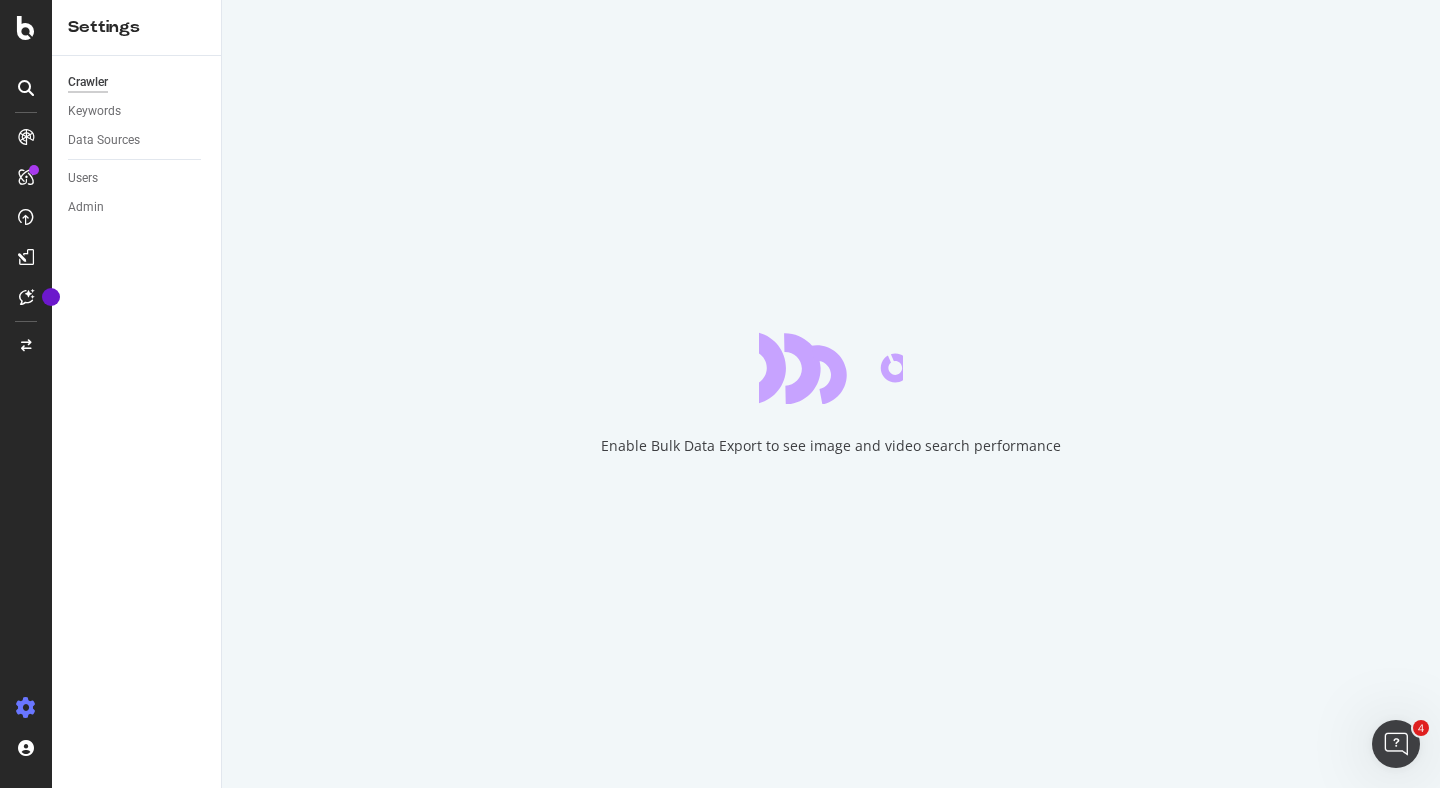 scroll, scrollTop: 0, scrollLeft: 0, axis: both 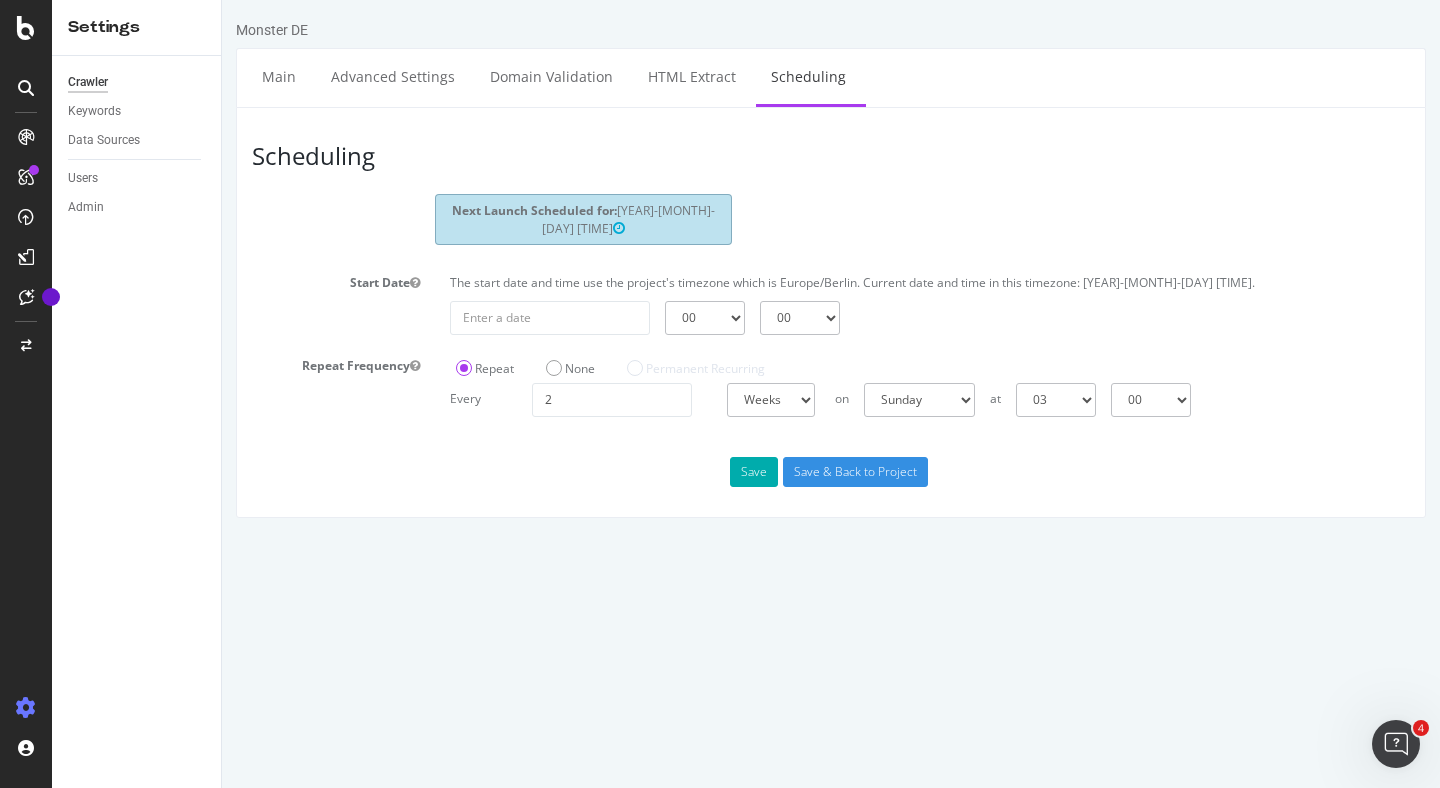 click on "Crawler" at bounding box center [88, 82] 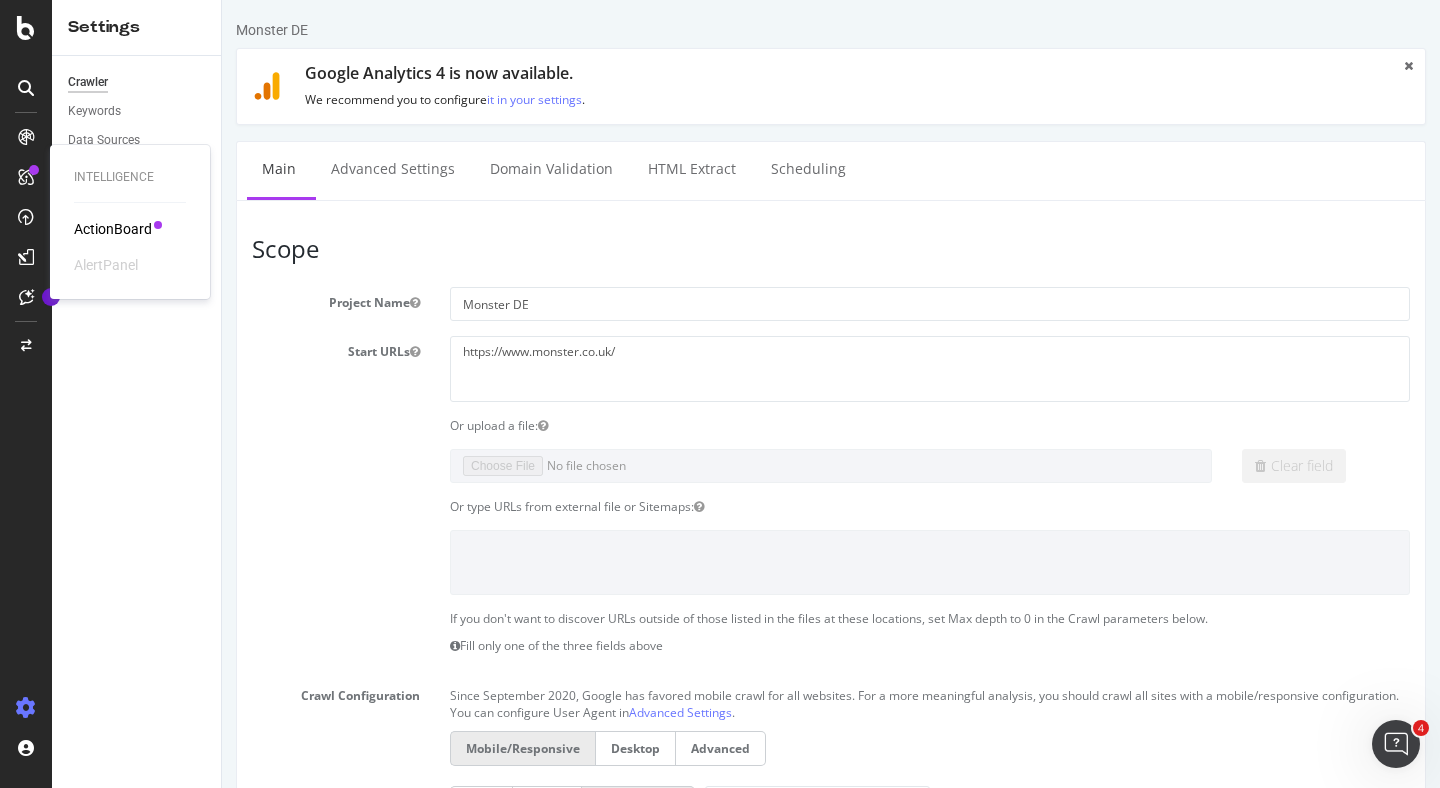 scroll, scrollTop: 0, scrollLeft: 0, axis: both 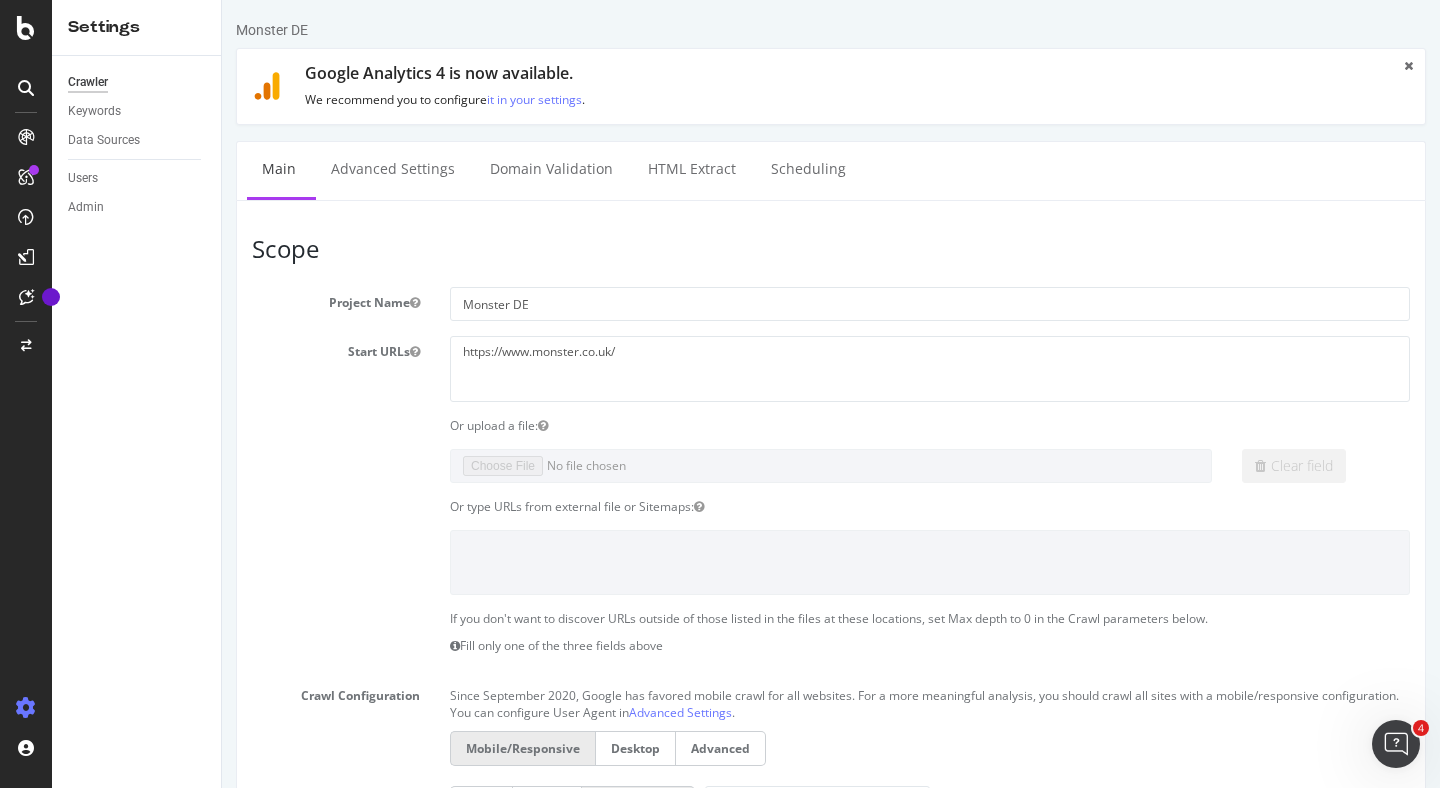 click at bounding box center [26, 137] 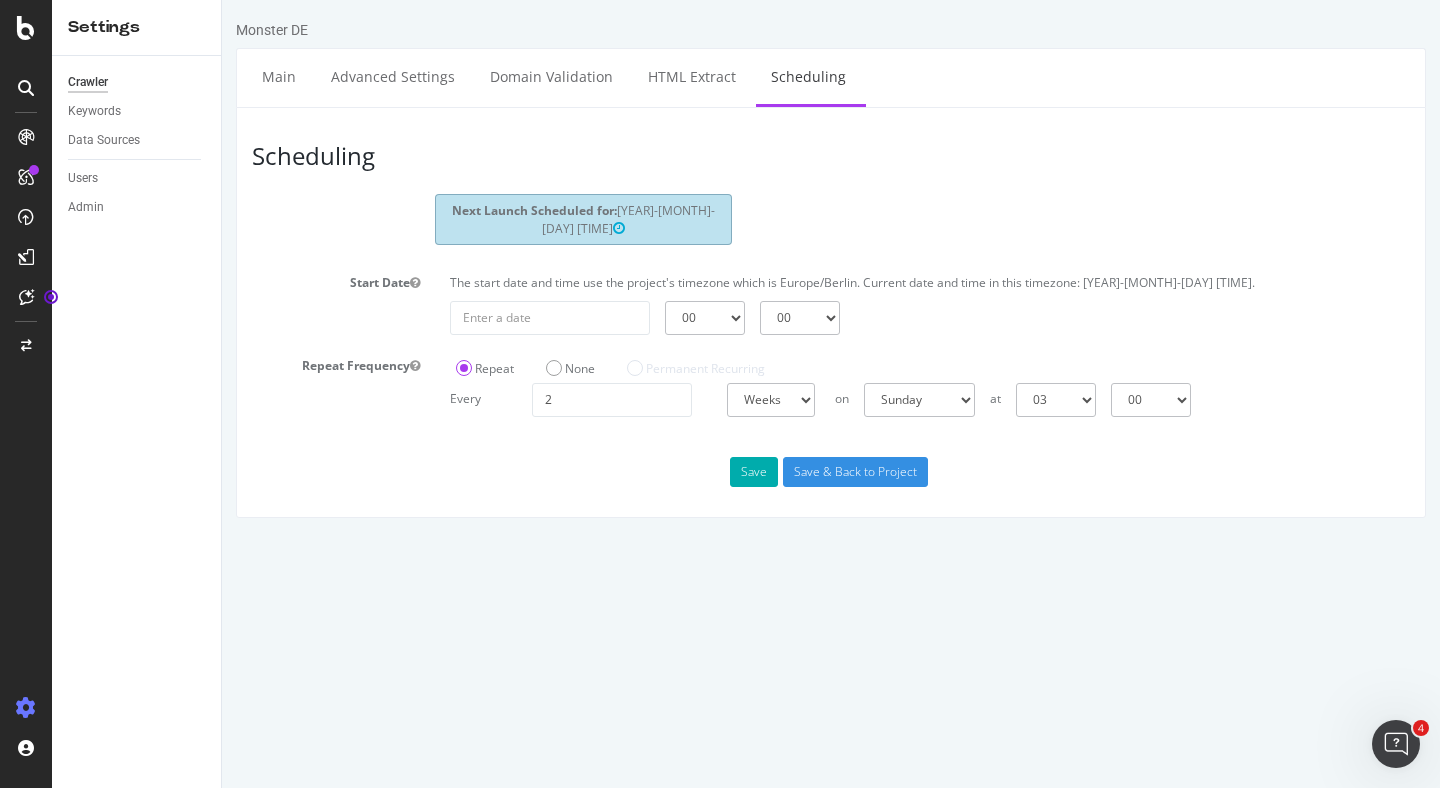 scroll, scrollTop: 0, scrollLeft: 0, axis: both 